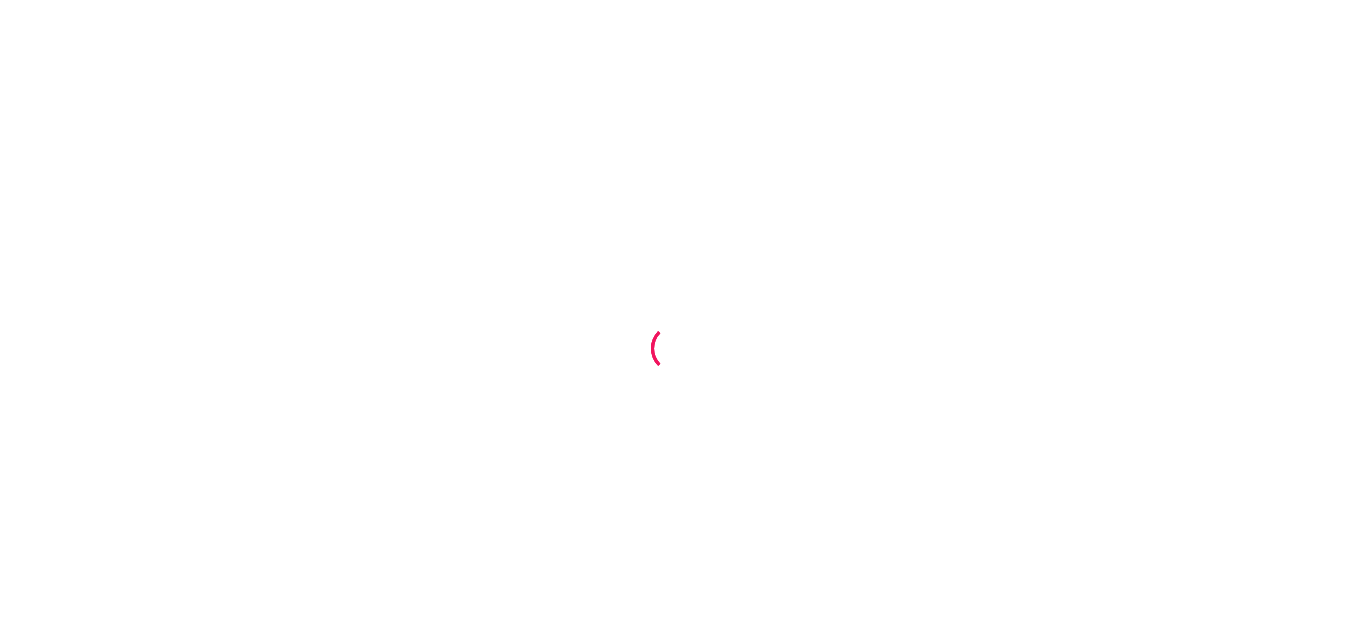 scroll, scrollTop: 0, scrollLeft: 0, axis: both 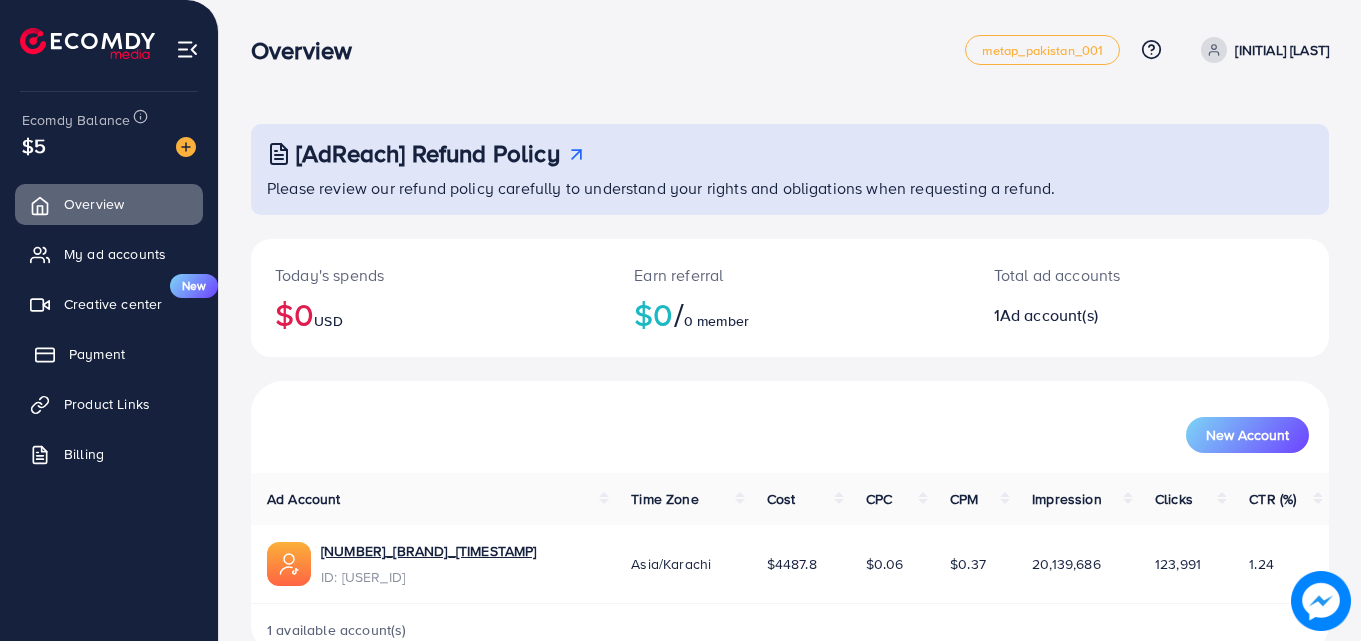 click on "Payment" at bounding box center (109, 354) 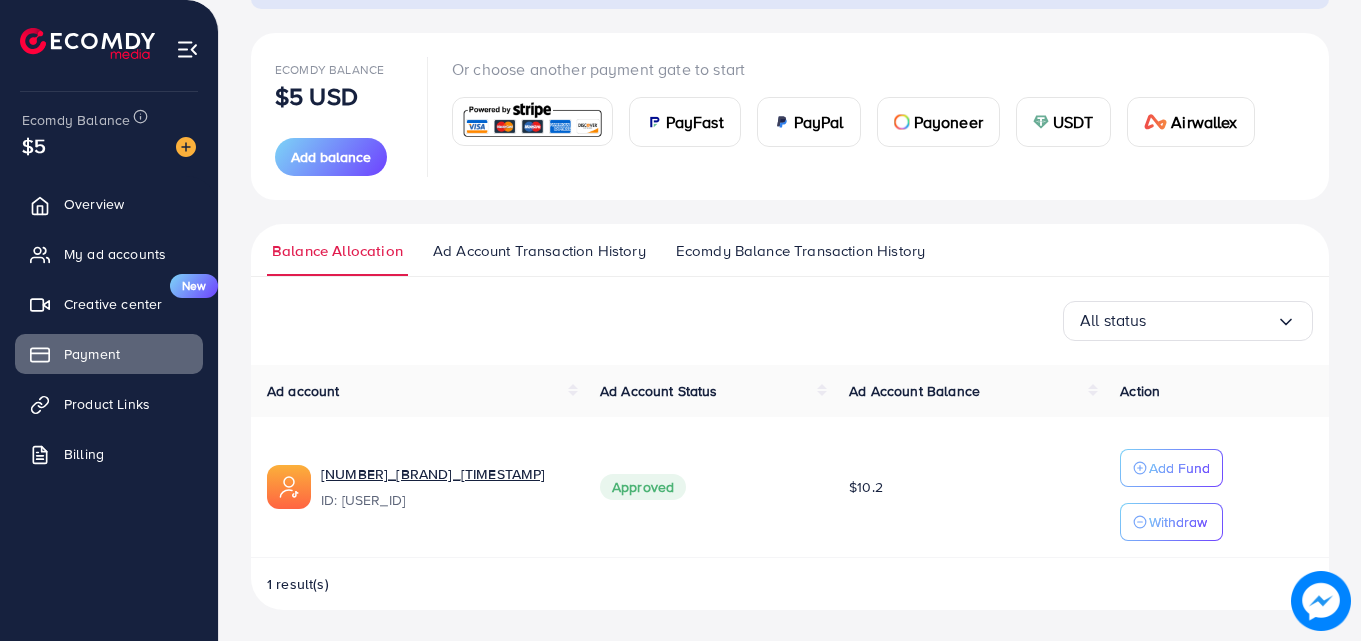 scroll, scrollTop: 207, scrollLeft: 0, axis: vertical 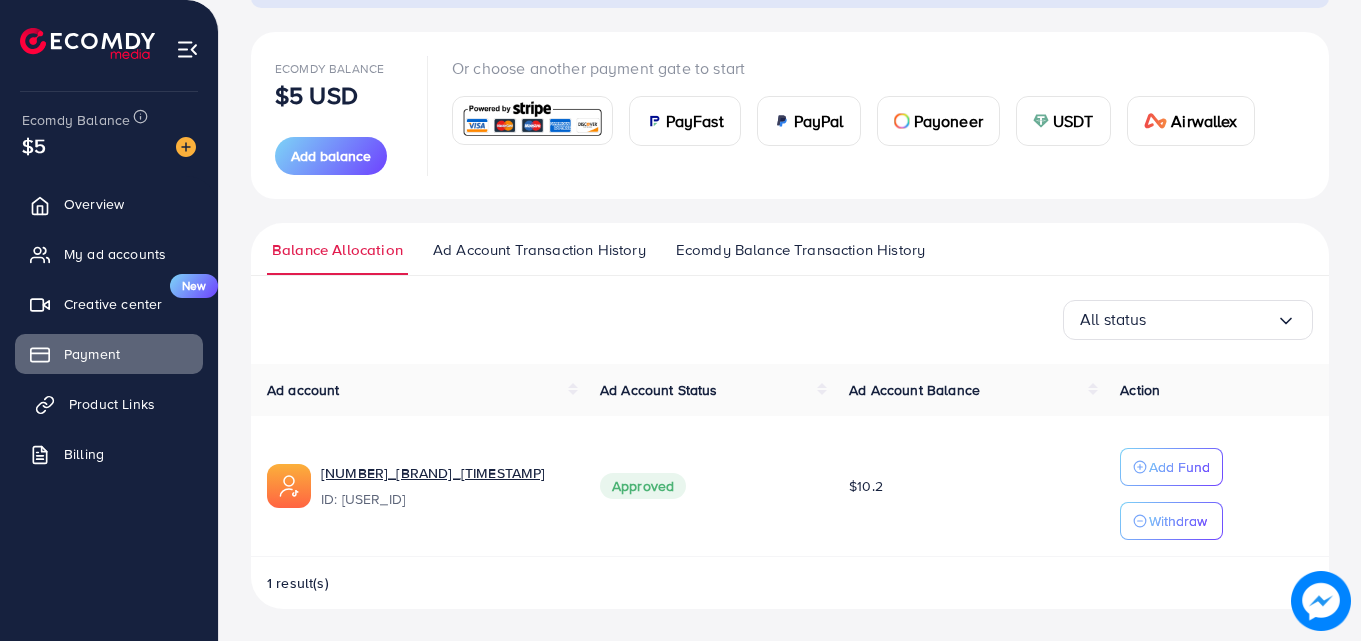 click on "Product Links" at bounding box center [112, 404] 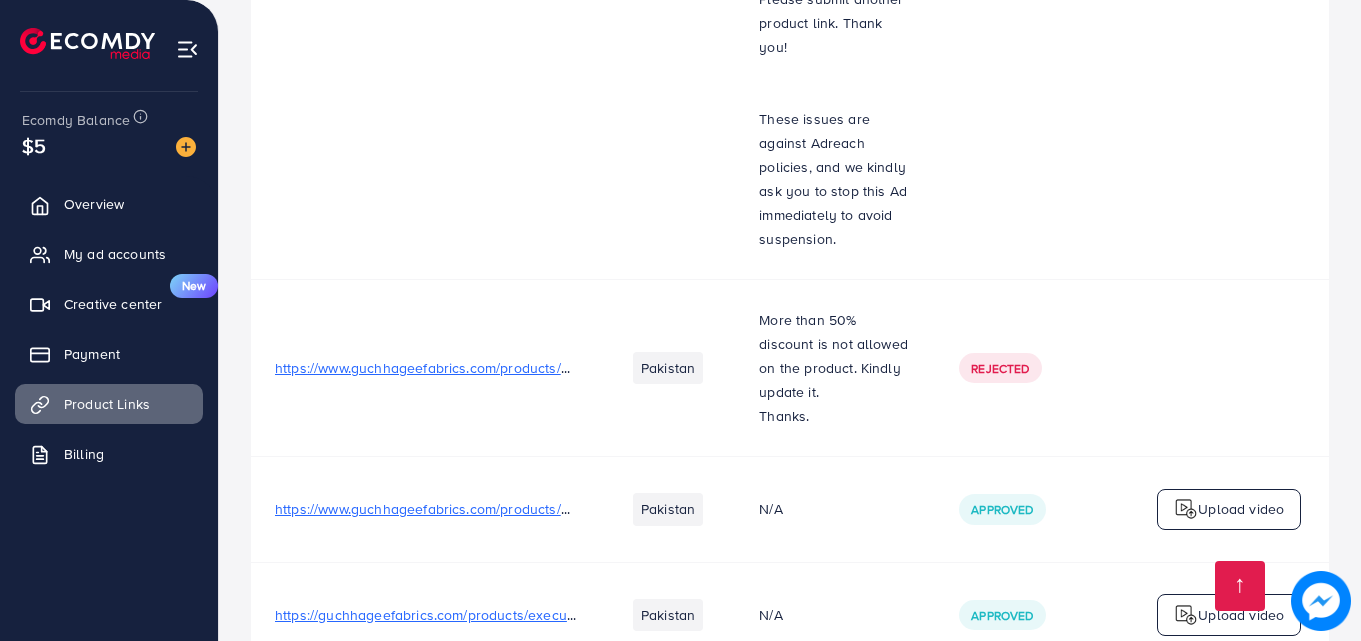 scroll, scrollTop: 3273, scrollLeft: 0, axis: vertical 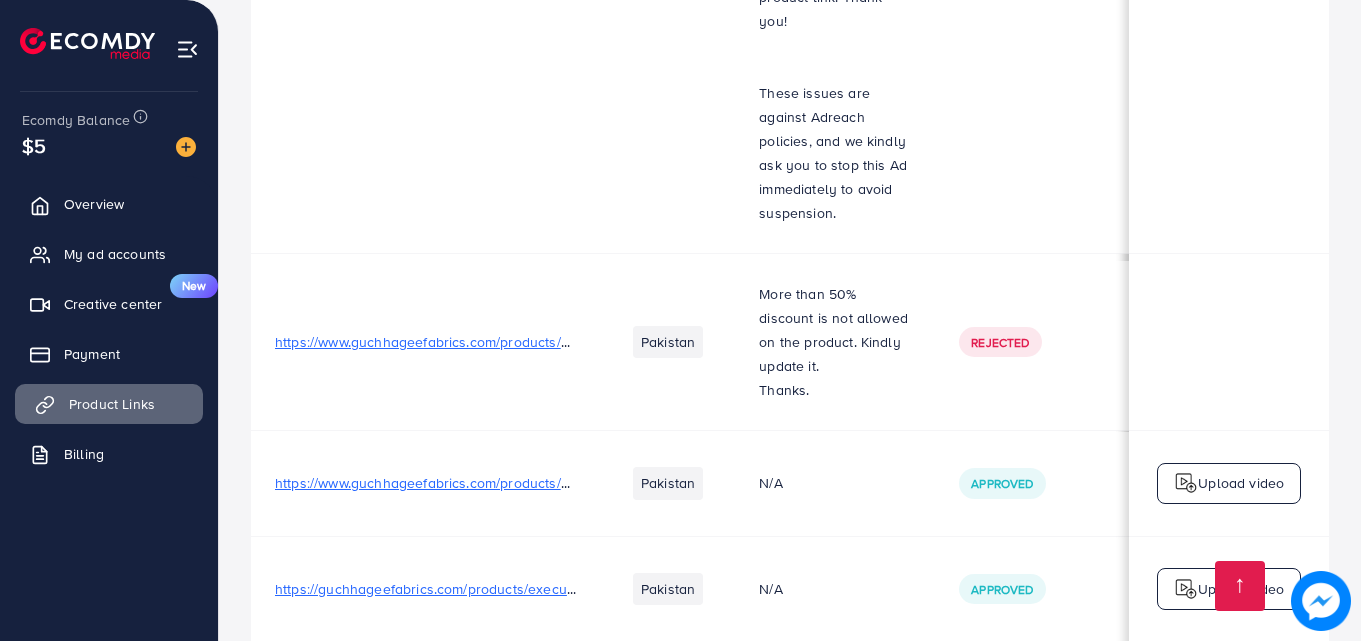 click on "Product Links" at bounding box center (109, 404) 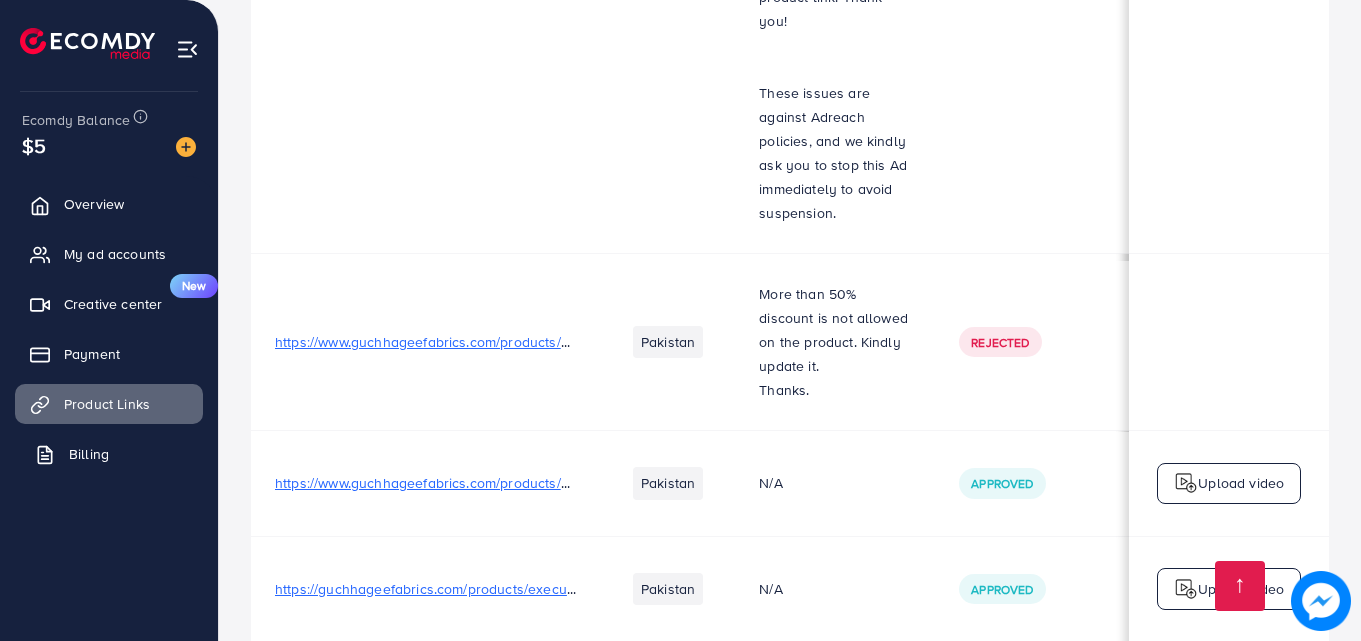 click on "Billing" at bounding box center [109, 454] 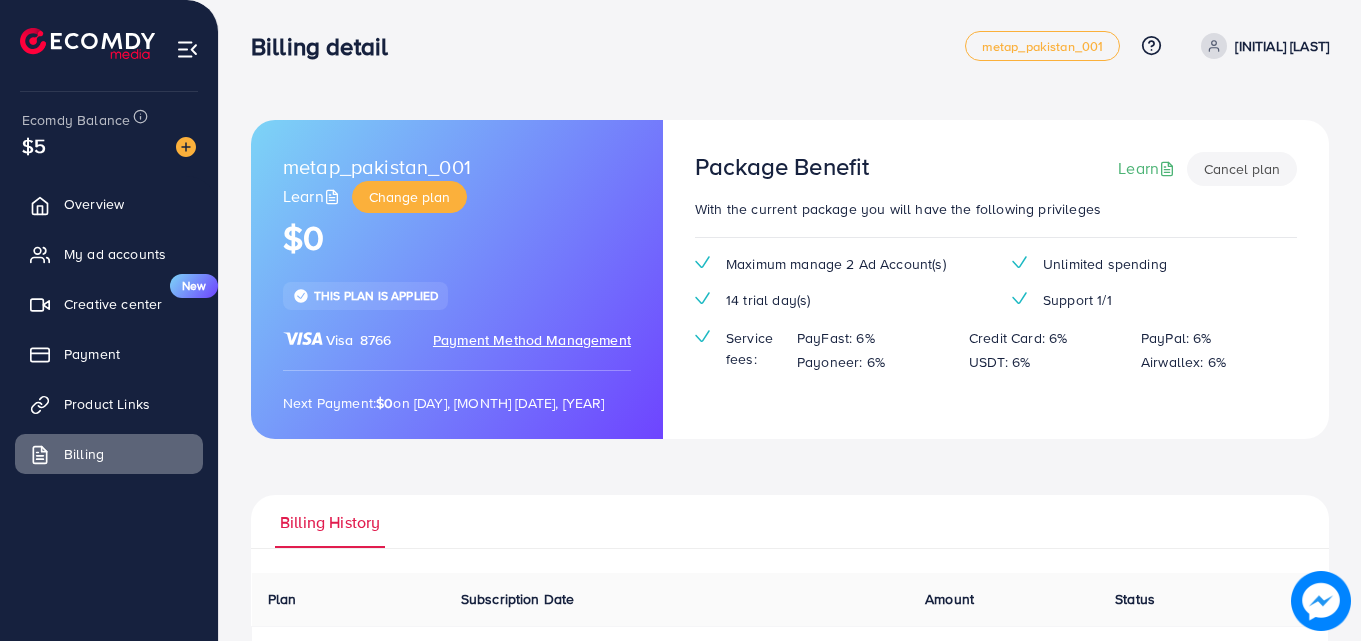 scroll, scrollTop: 0, scrollLeft: 0, axis: both 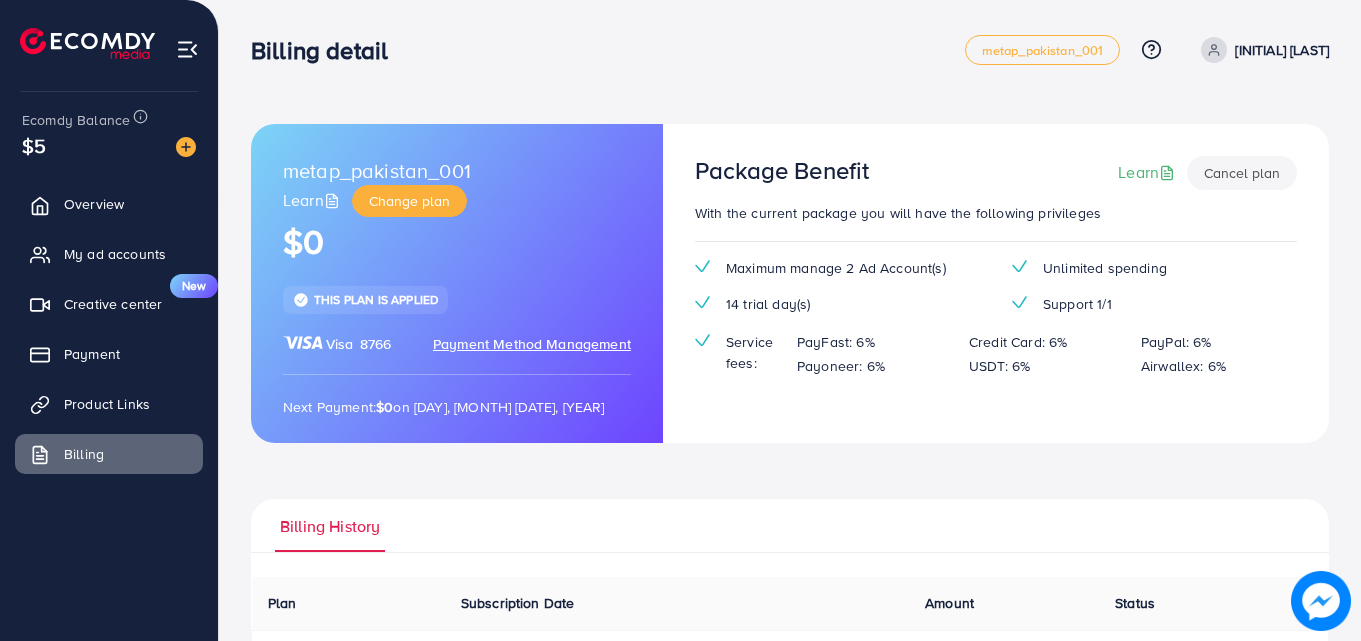 click on "Payment" at bounding box center [109, 354] 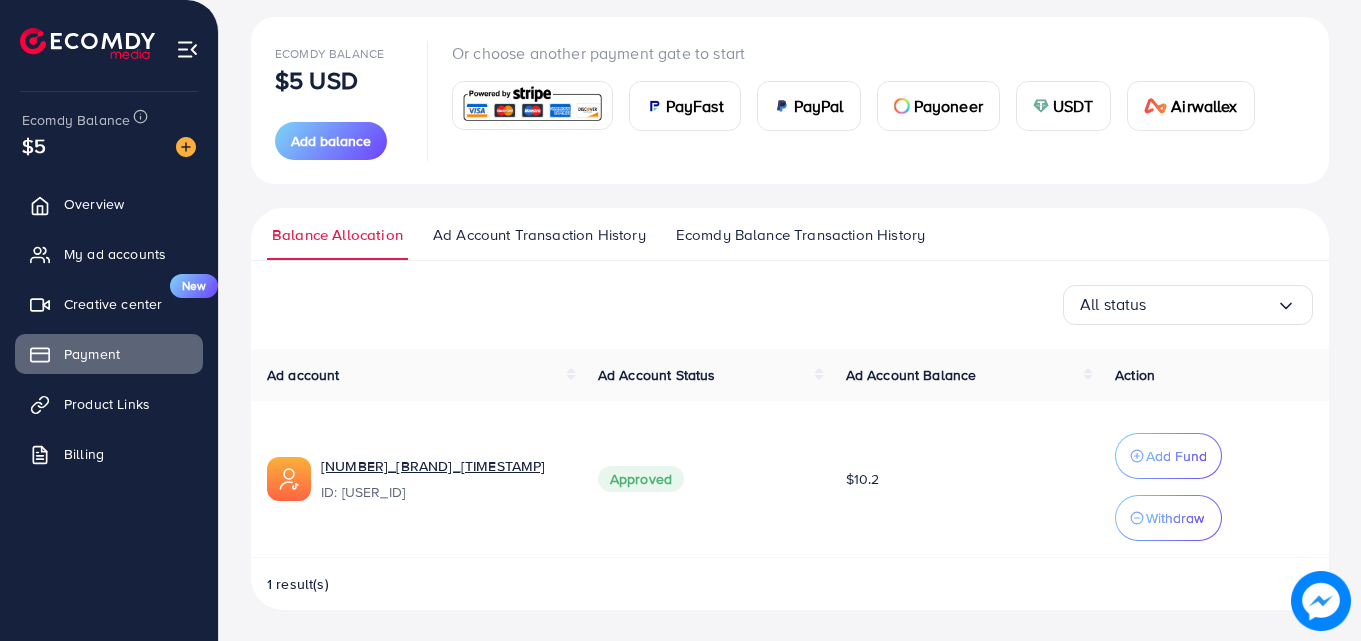 scroll, scrollTop: 223, scrollLeft: 0, axis: vertical 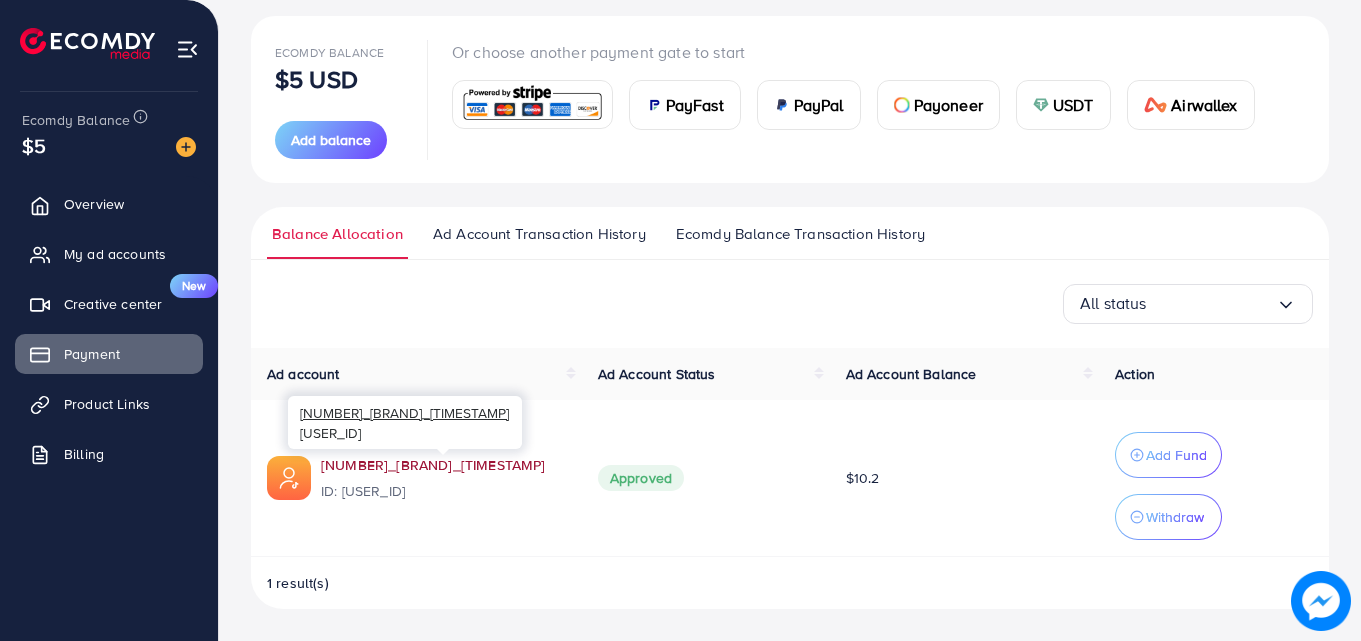 click on "[NUMBER]_[BRAND]_[TIMESTAMP]" at bounding box center [443, 465] 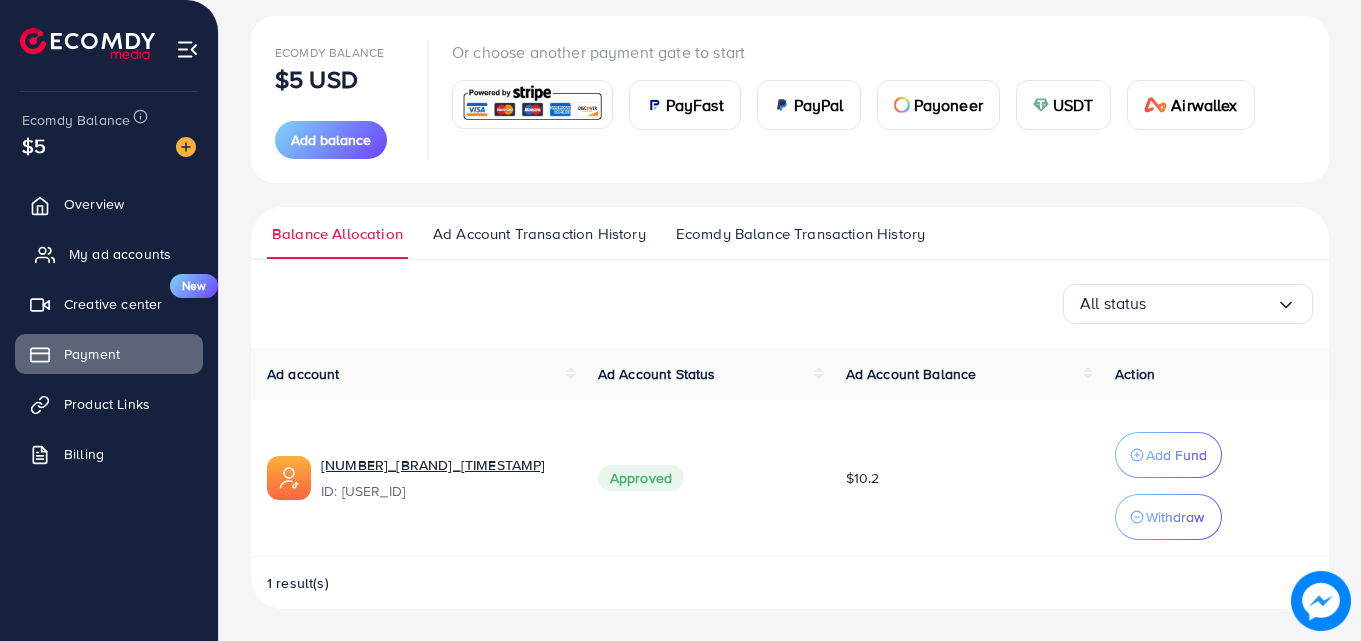 click on "My ad accounts" at bounding box center (109, 254) 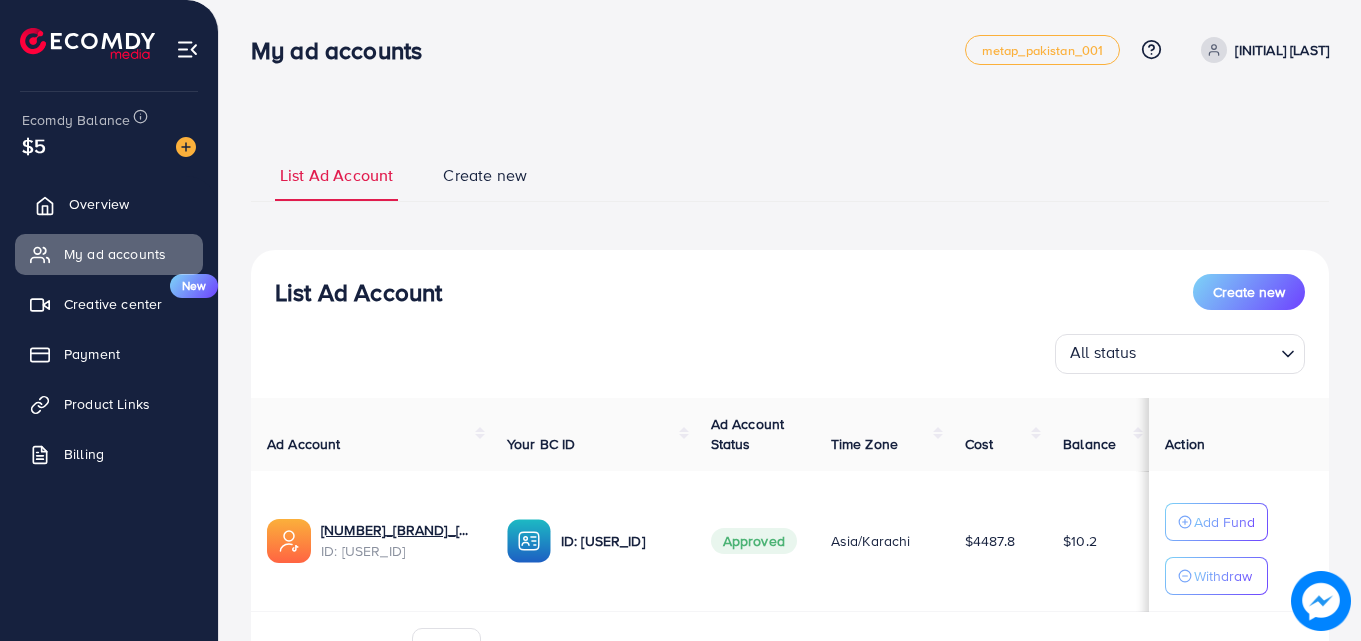 click on "Overview" at bounding box center (99, 204) 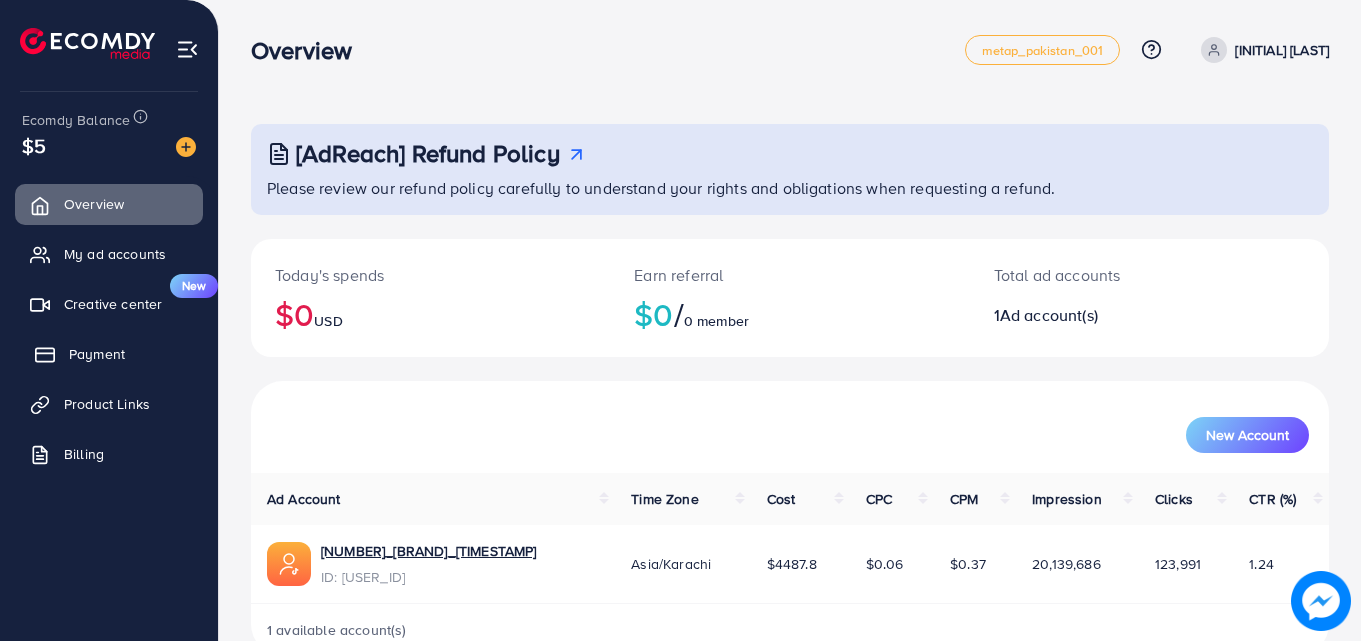 click on "Payment" at bounding box center [109, 354] 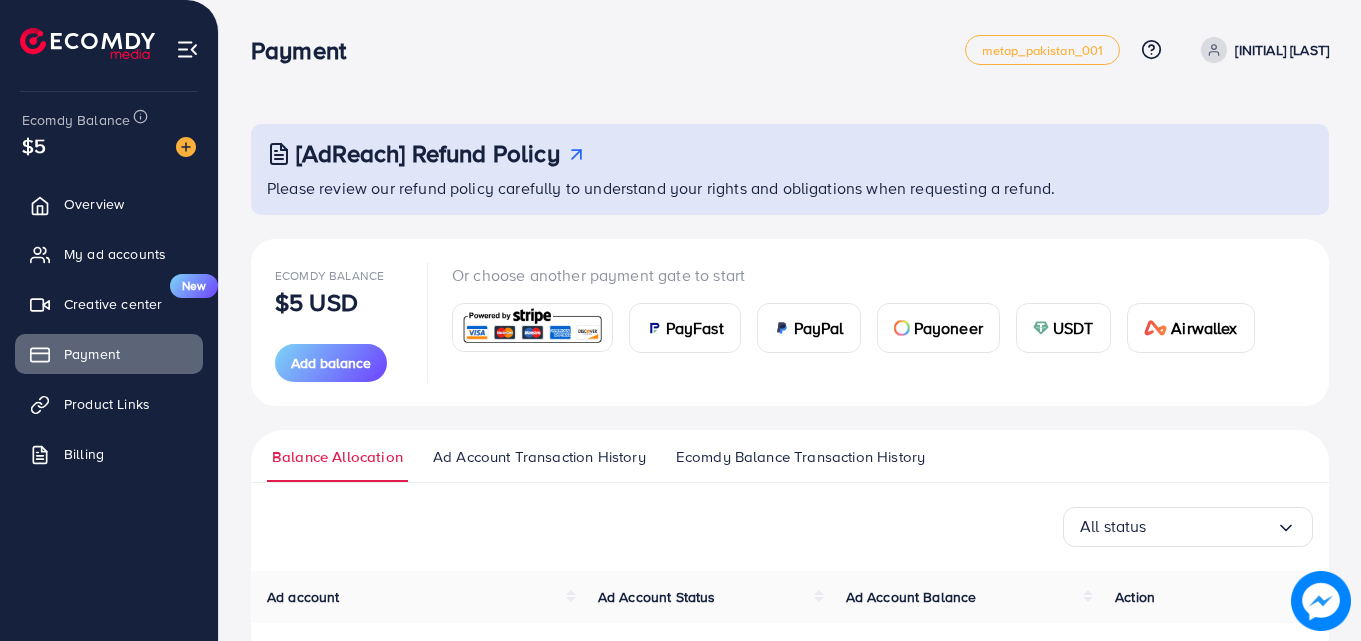 scroll, scrollTop: 223, scrollLeft: 0, axis: vertical 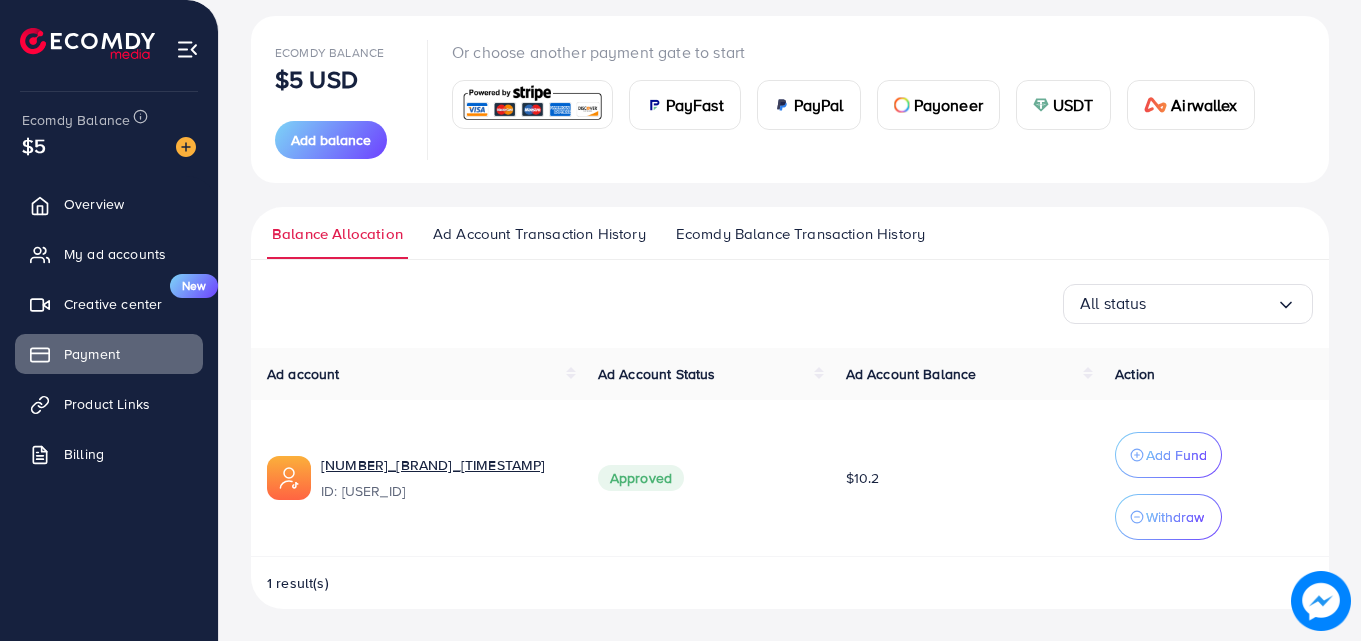 click on "Ad Account Transaction History" at bounding box center (539, 234) 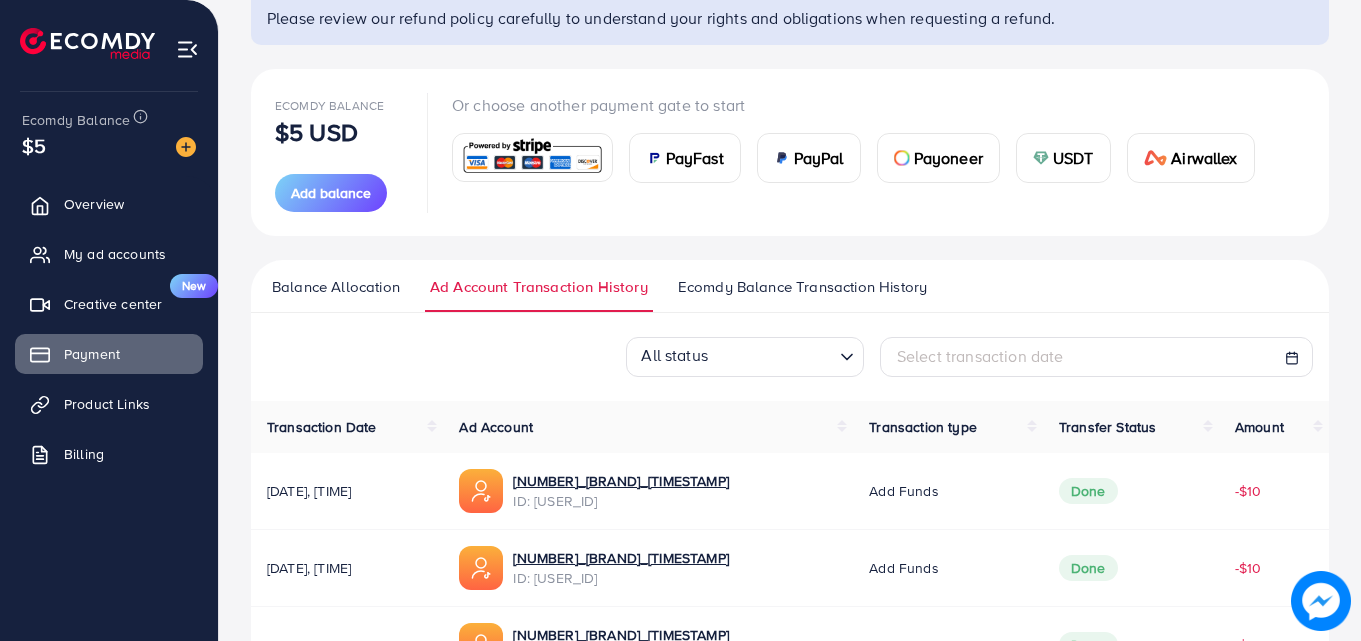 scroll, scrollTop: 0, scrollLeft: 0, axis: both 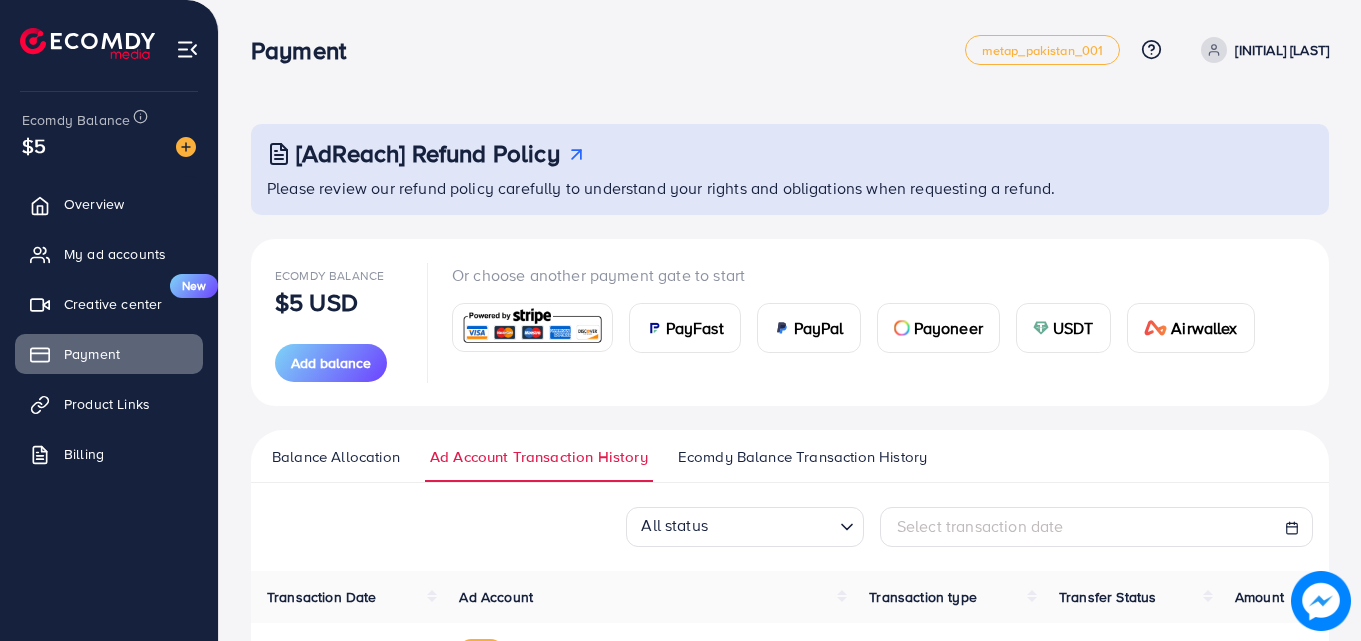 click on "Ecomdy Balance Transaction History" at bounding box center (802, 457) 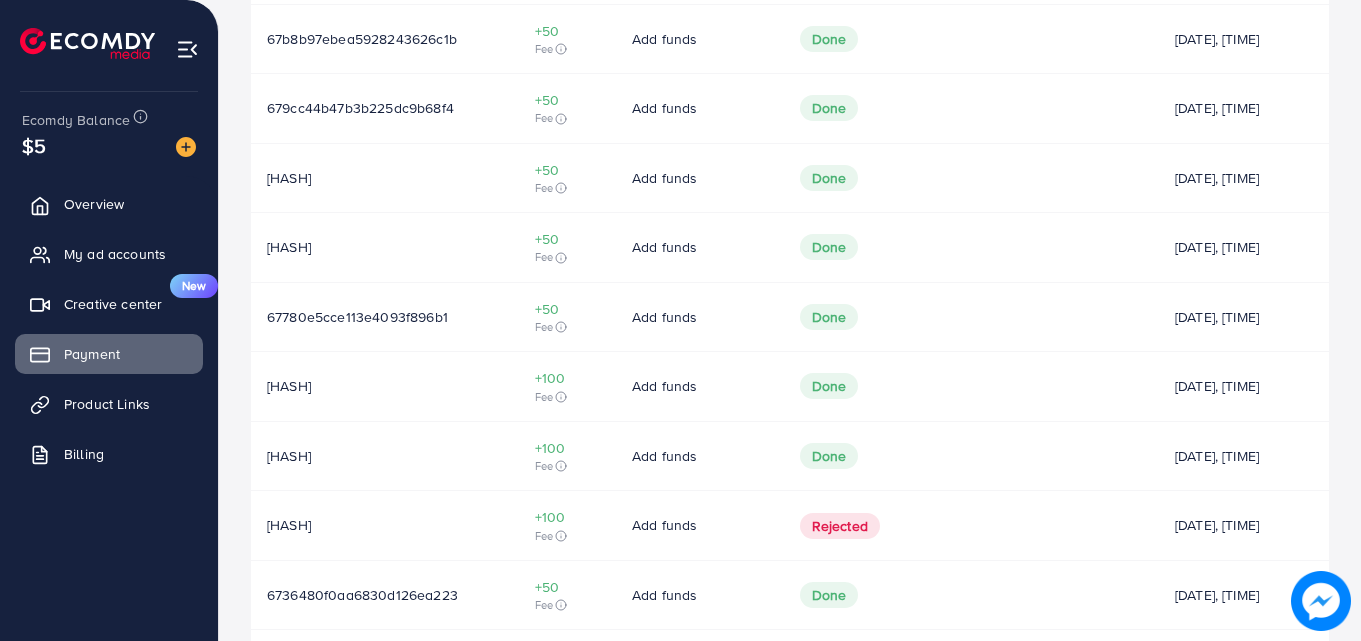 scroll, scrollTop: 778, scrollLeft: 0, axis: vertical 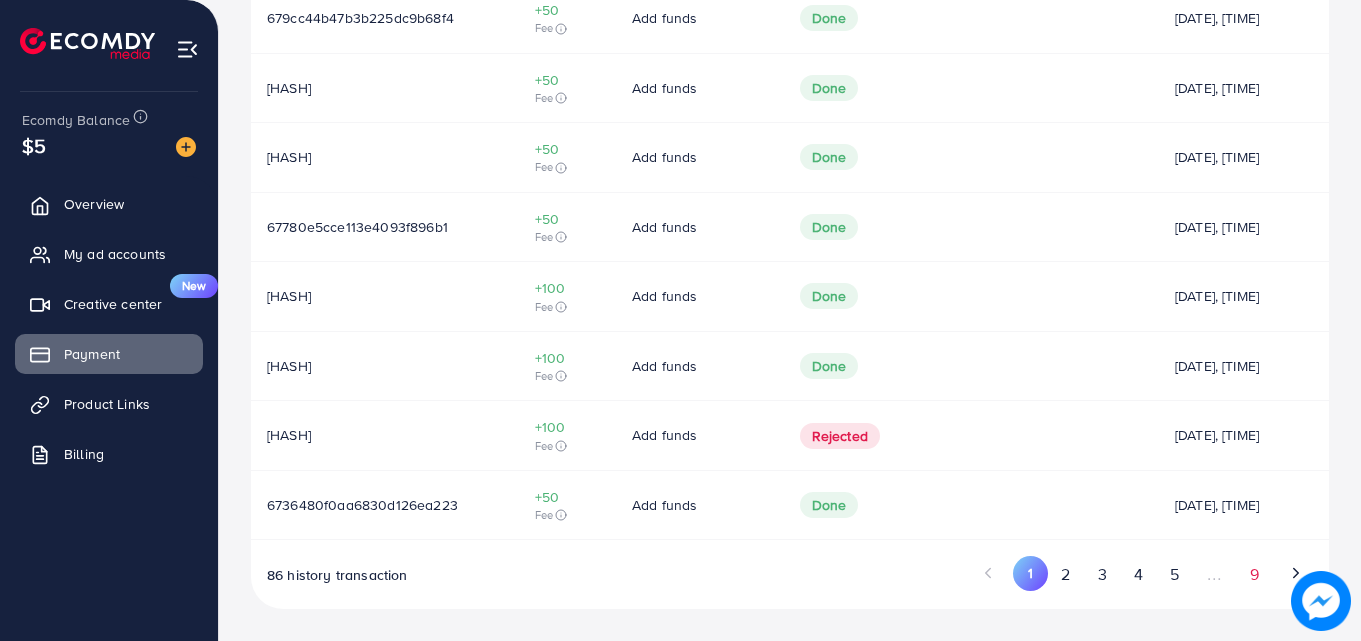 click on "9" at bounding box center [1254, 574] 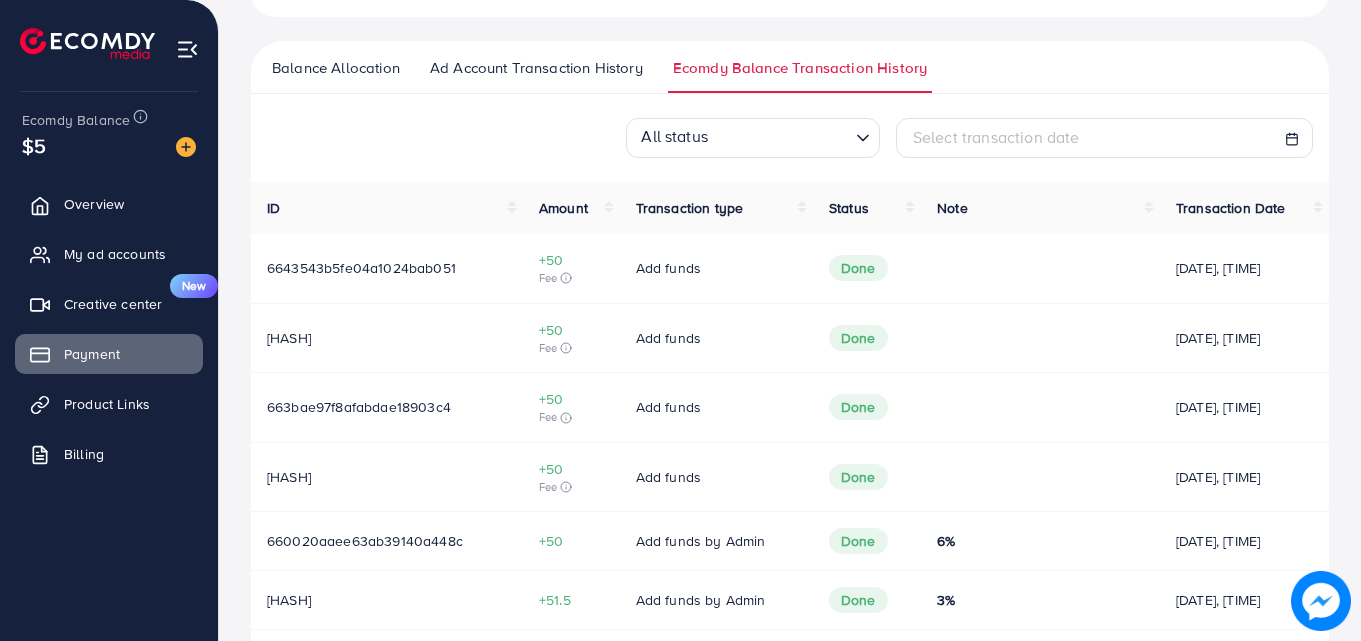 scroll, scrollTop: 279, scrollLeft: 0, axis: vertical 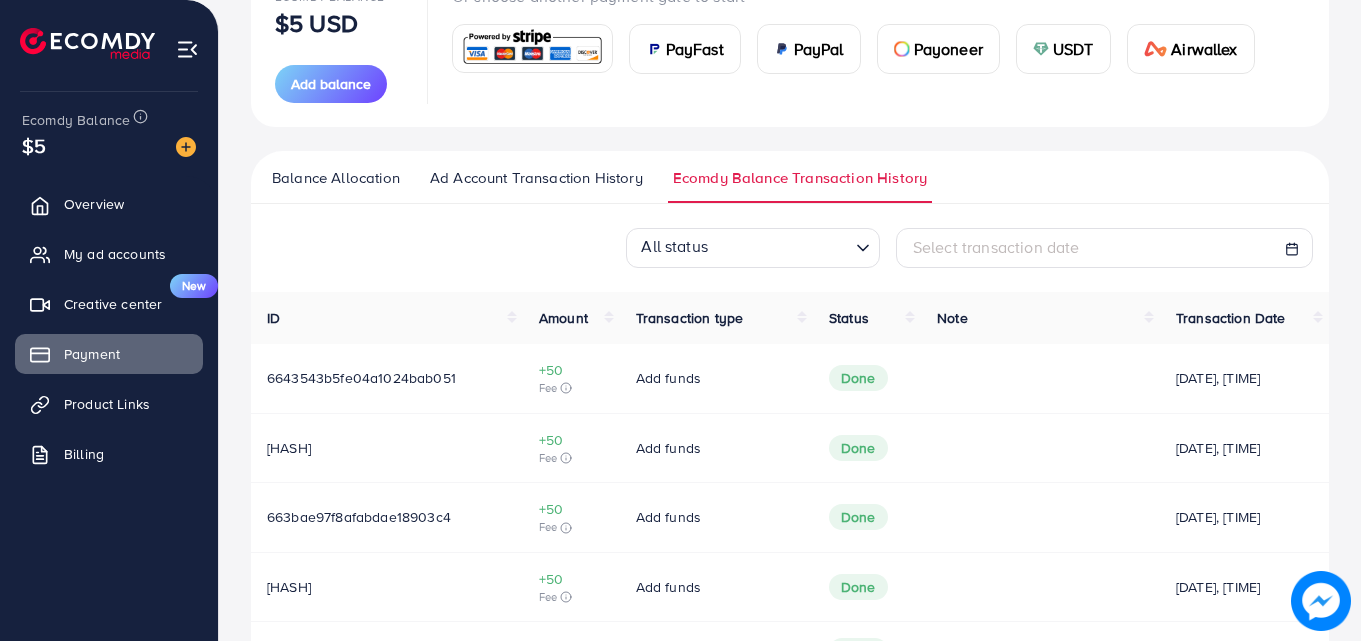 click on "Select transaction date" at bounding box center (996, 247) 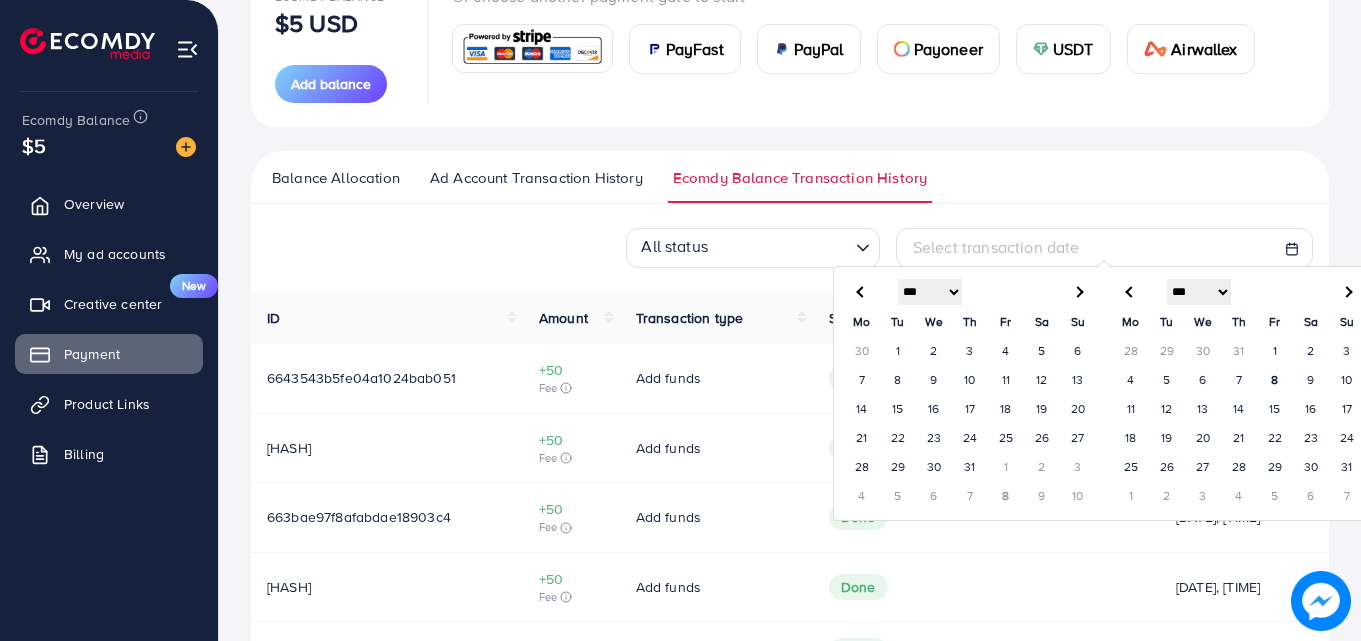 click at bounding box center [781, 248] 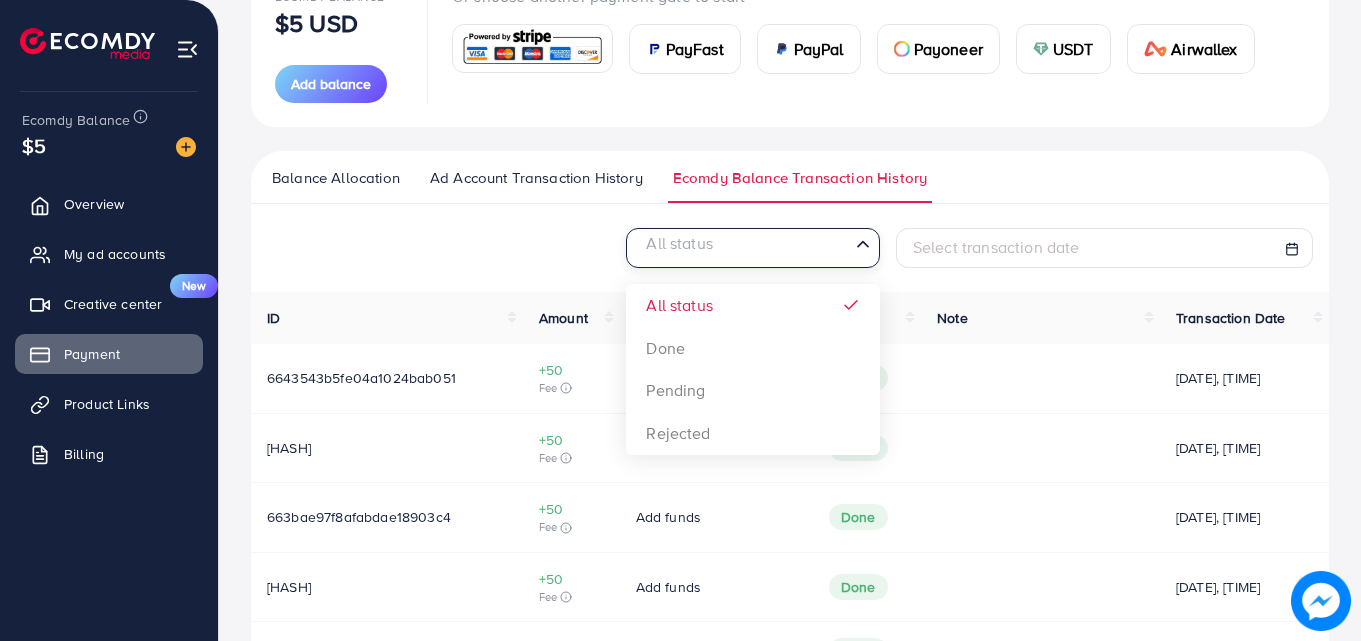 click at bounding box center (741, 248) 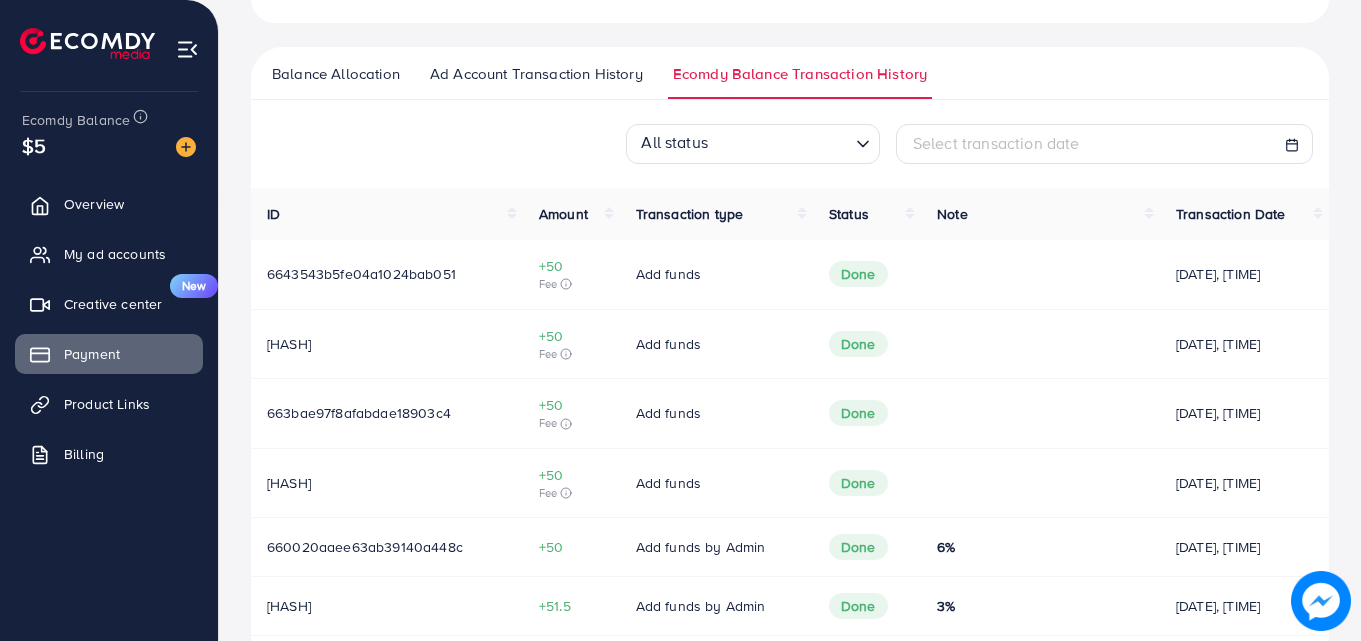 scroll, scrollTop: 479, scrollLeft: 0, axis: vertical 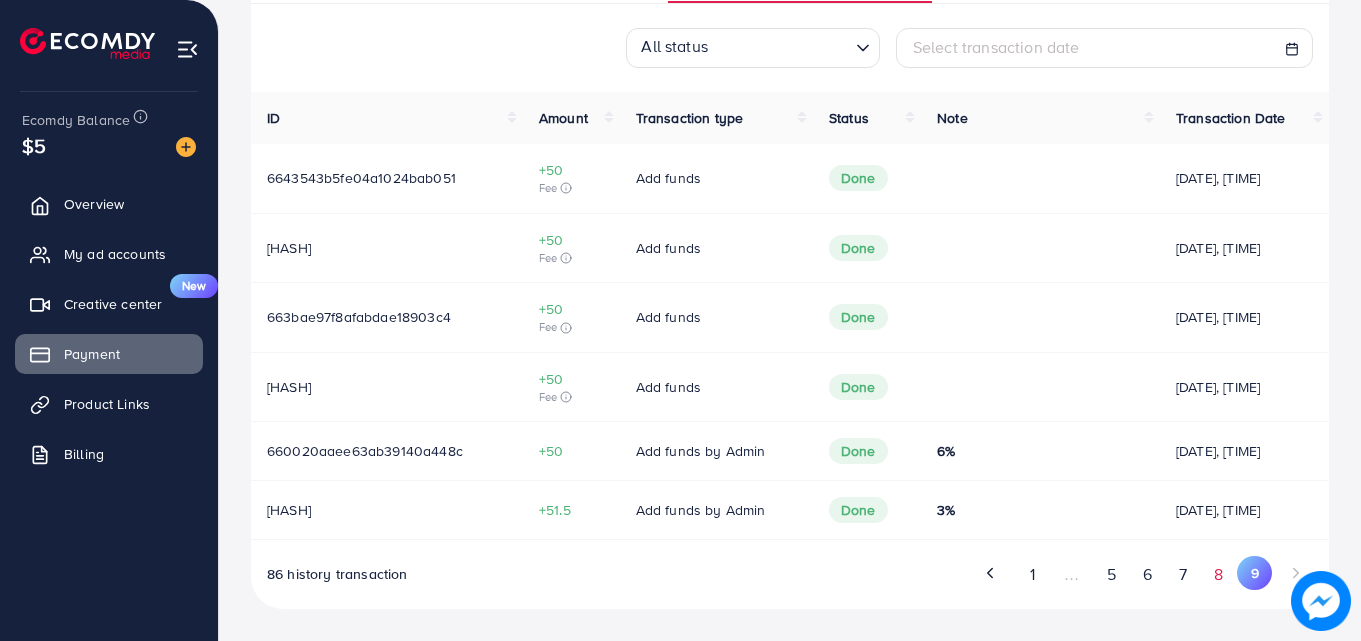 click on "8" at bounding box center [1219, 574] 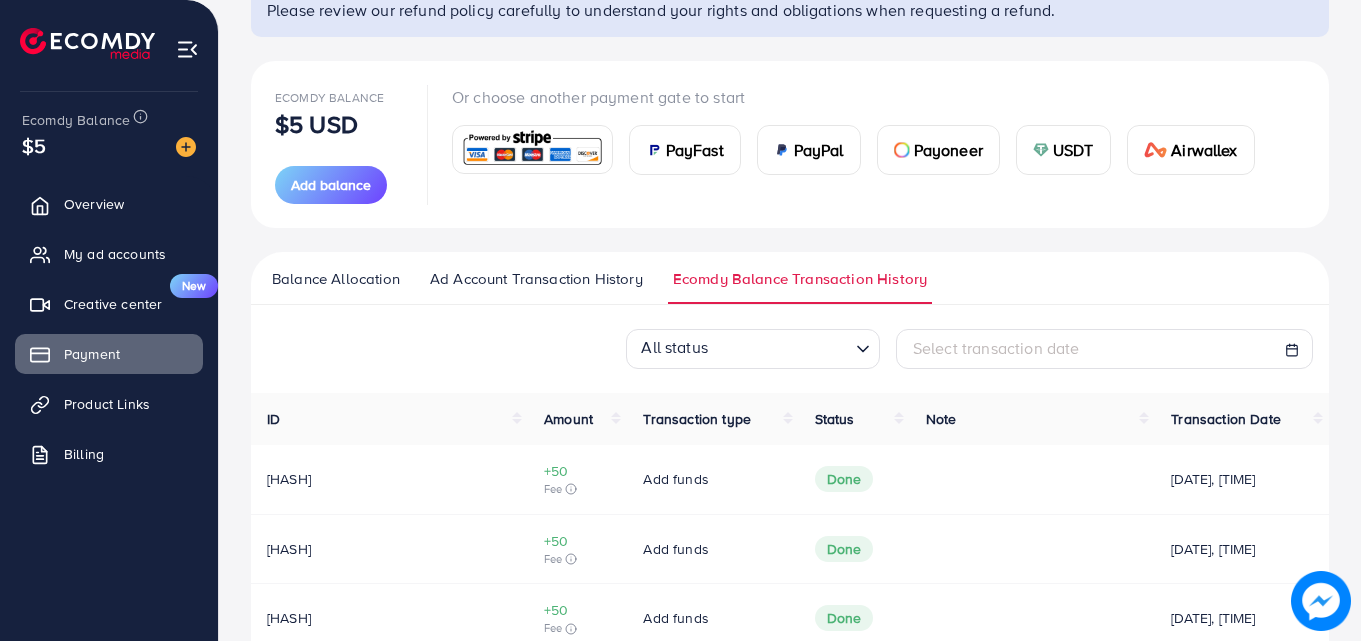 scroll, scrollTop: 378, scrollLeft: 0, axis: vertical 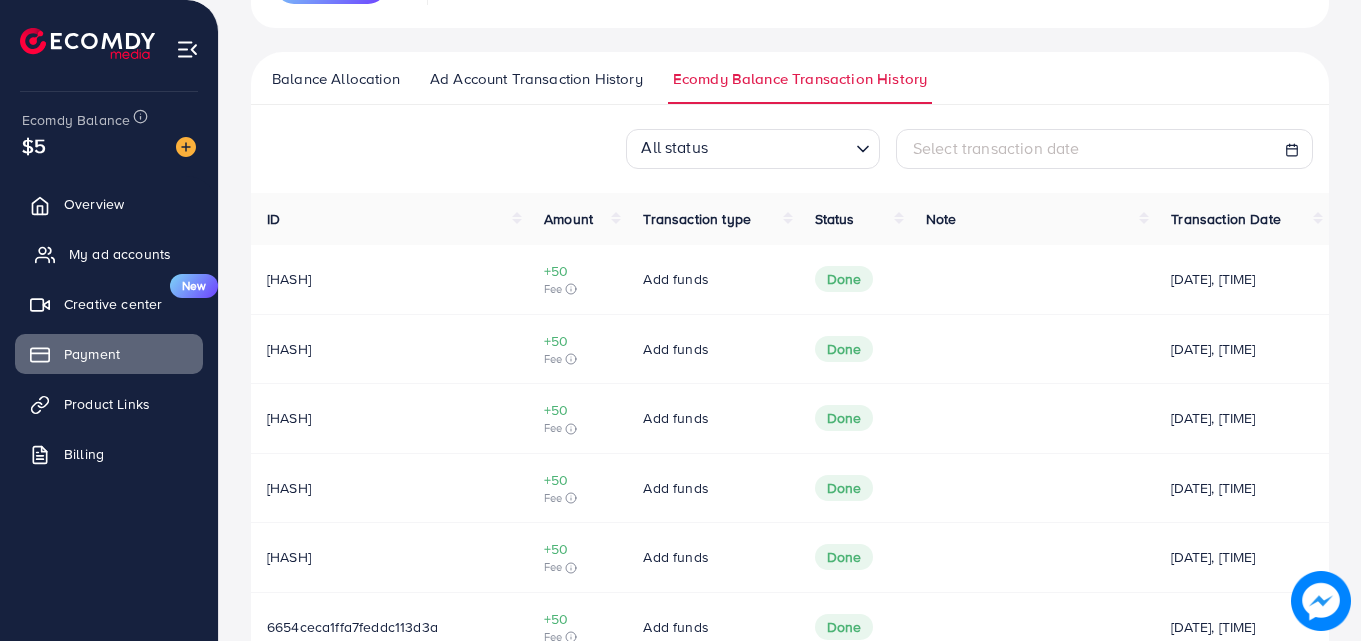 click on "My ad accounts" at bounding box center (120, 254) 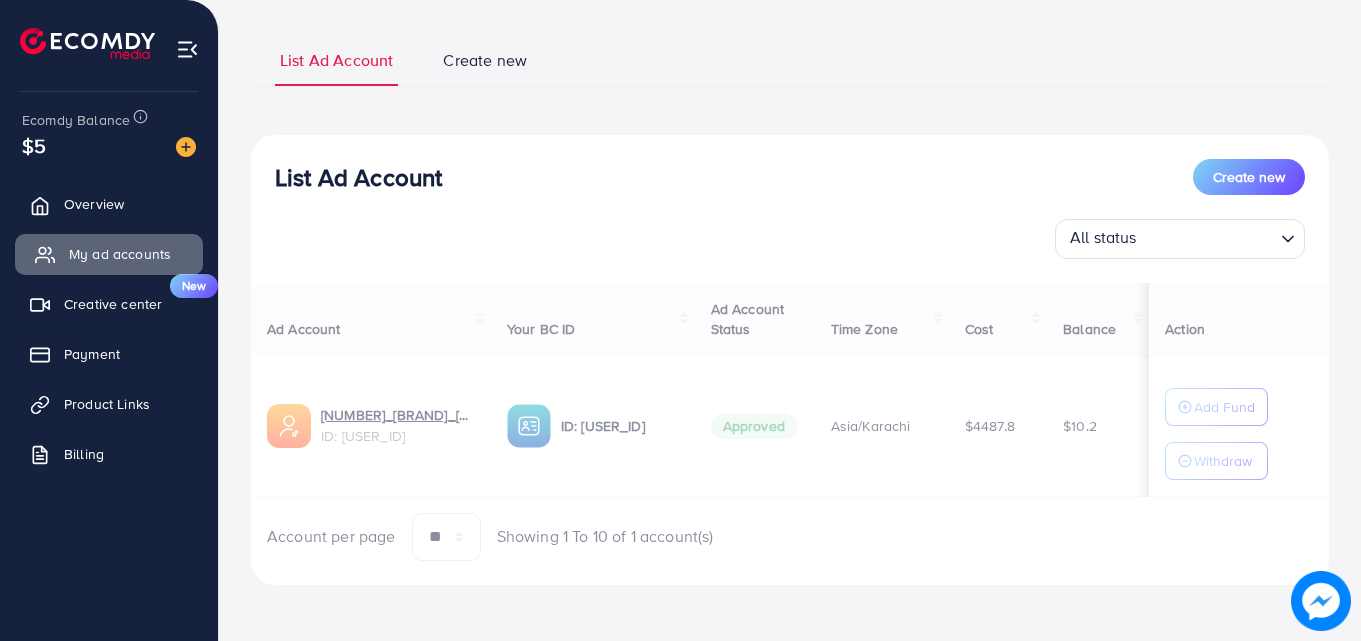 scroll, scrollTop: 0, scrollLeft: 0, axis: both 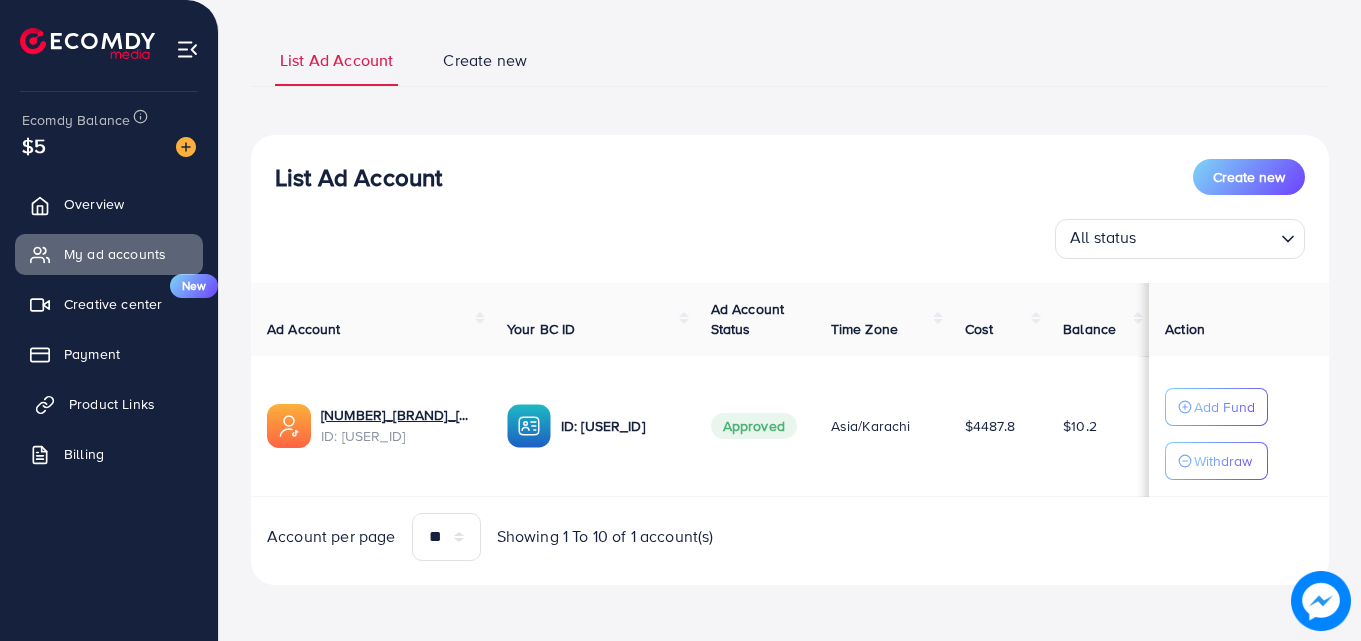 click on "Product Links" at bounding box center [109, 404] 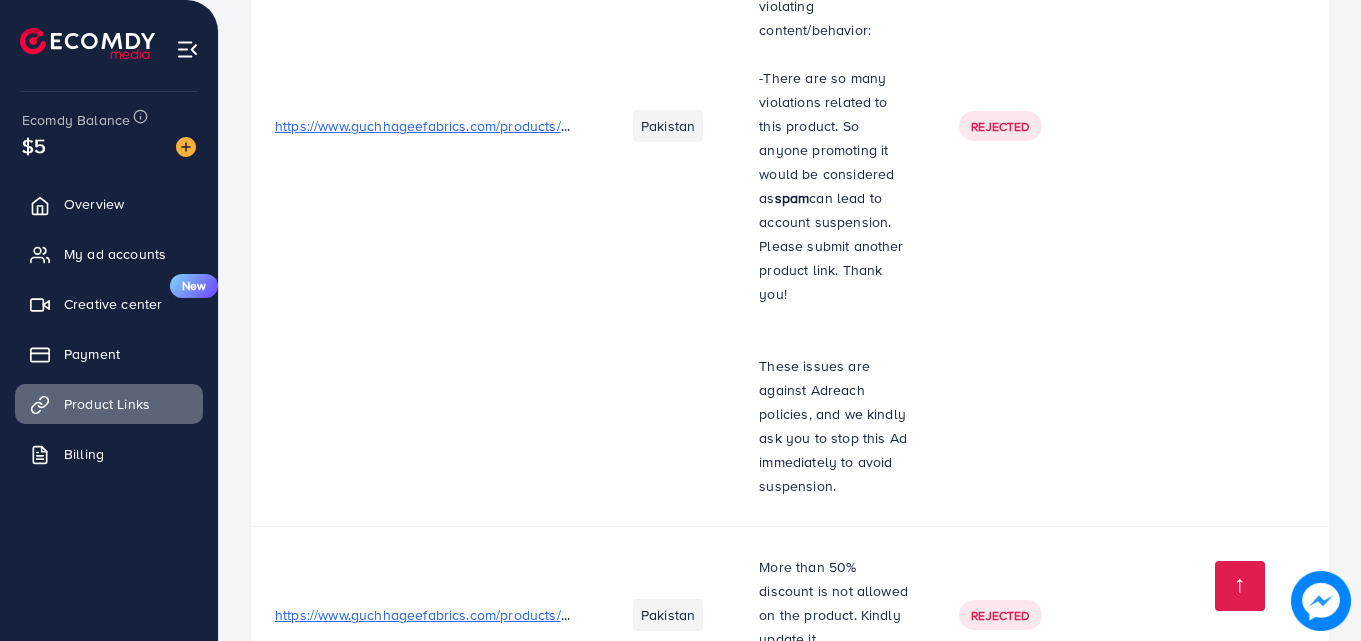 scroll, scrollTop: 3273, scrollLeft: 0, axis: vertical 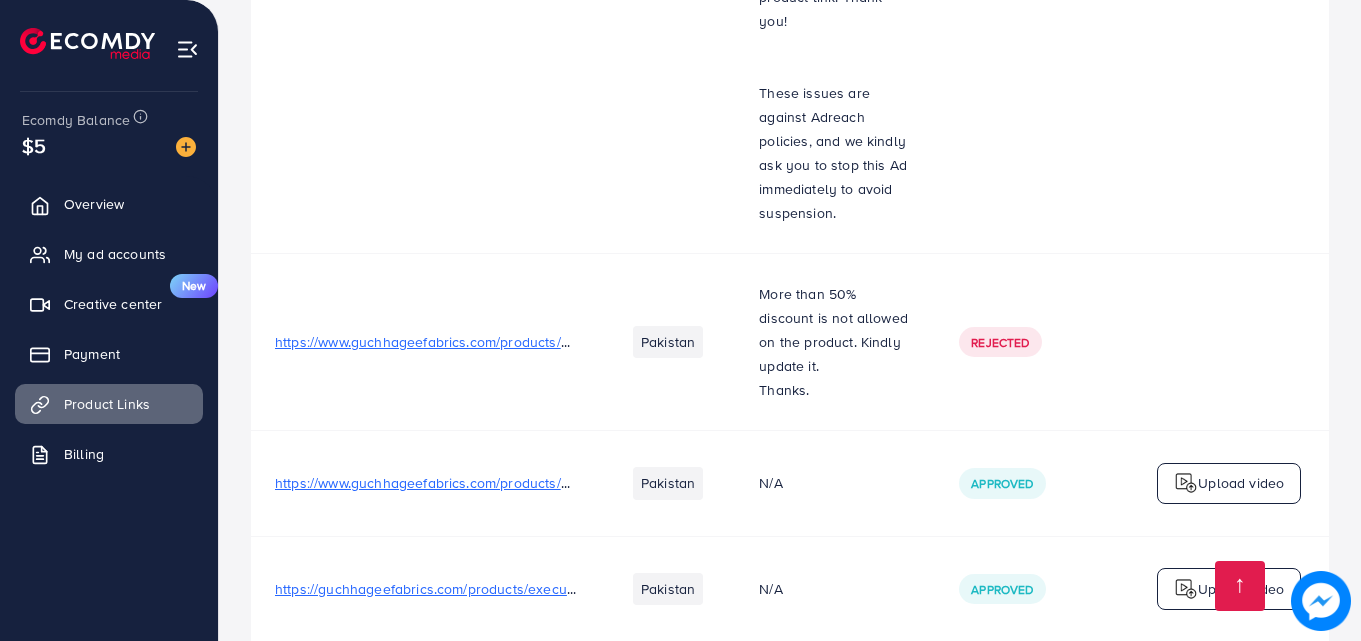 click on "https://guchhageefabrics.com/products/executive-wash-n-wear-boski-finish" at bounding box center (513, 589) 